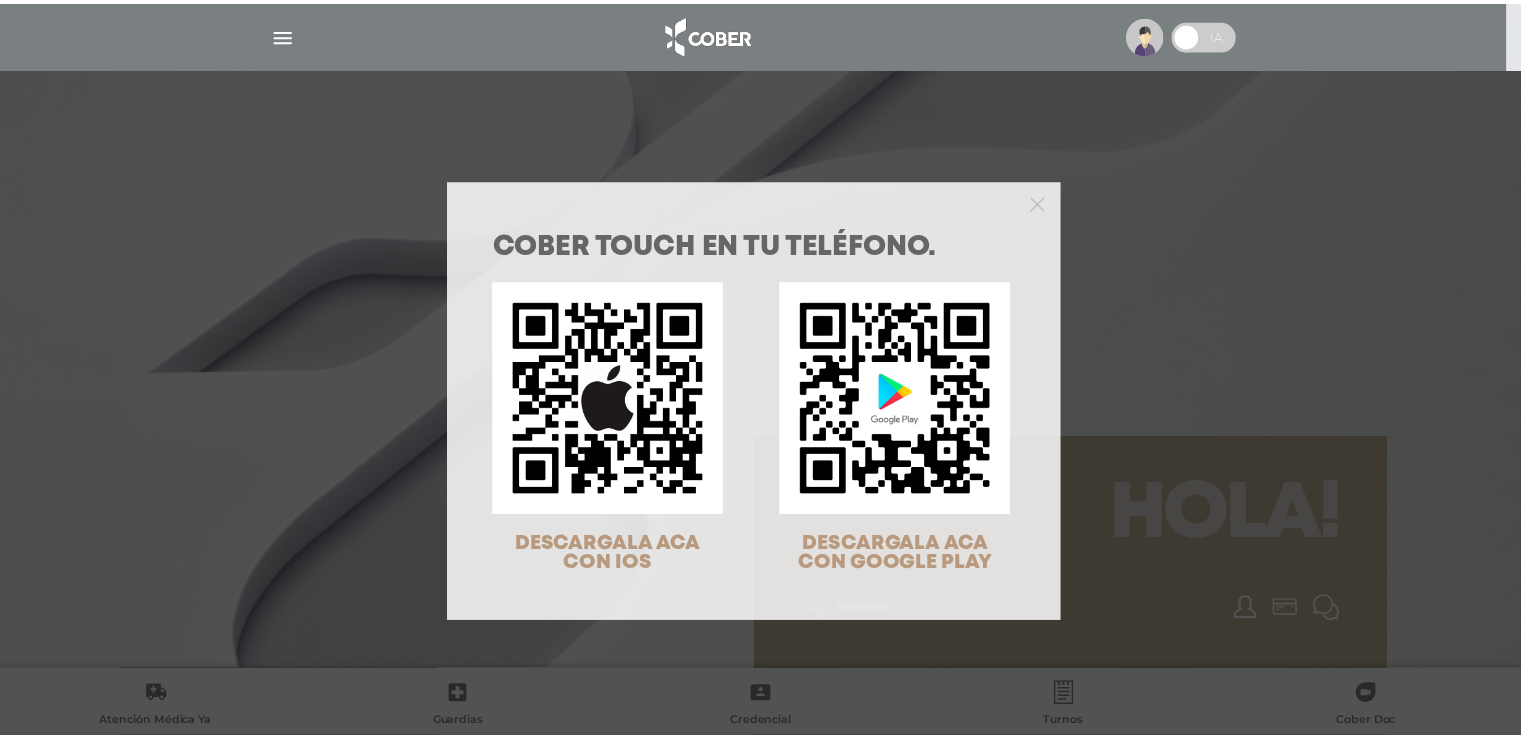 scroll, scrollTop: 0, scrollLeft: 0, axis: both 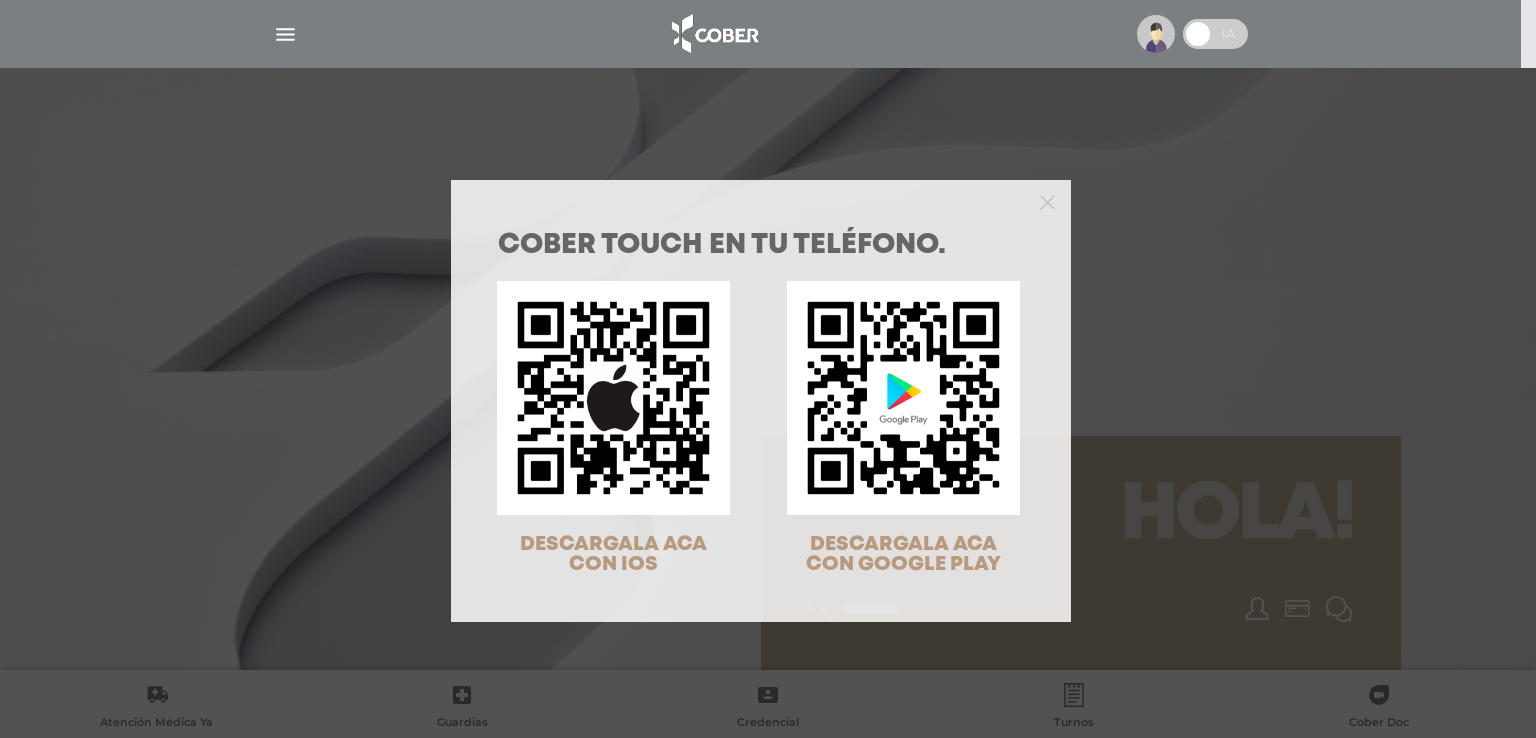 click at bounding box center (761, 200) 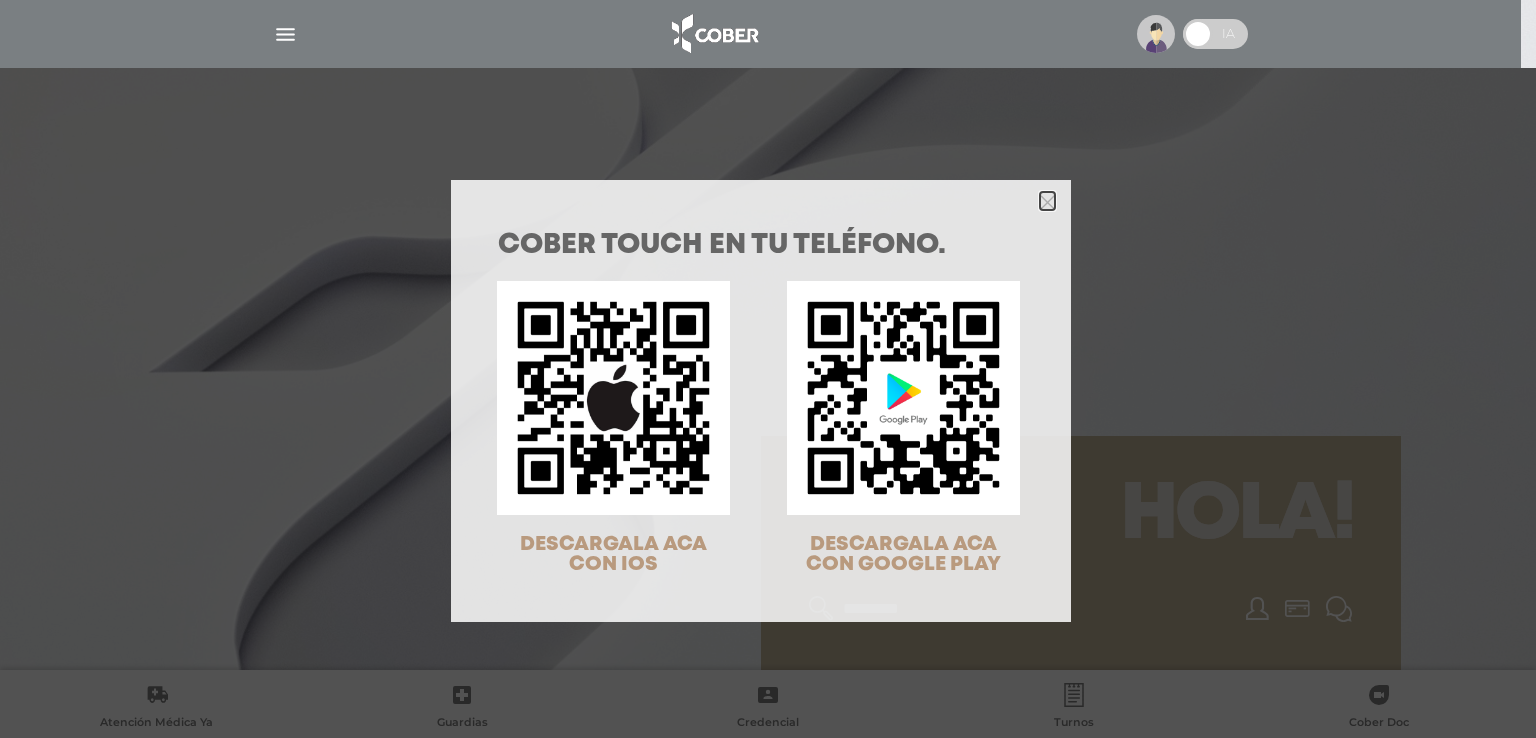 click 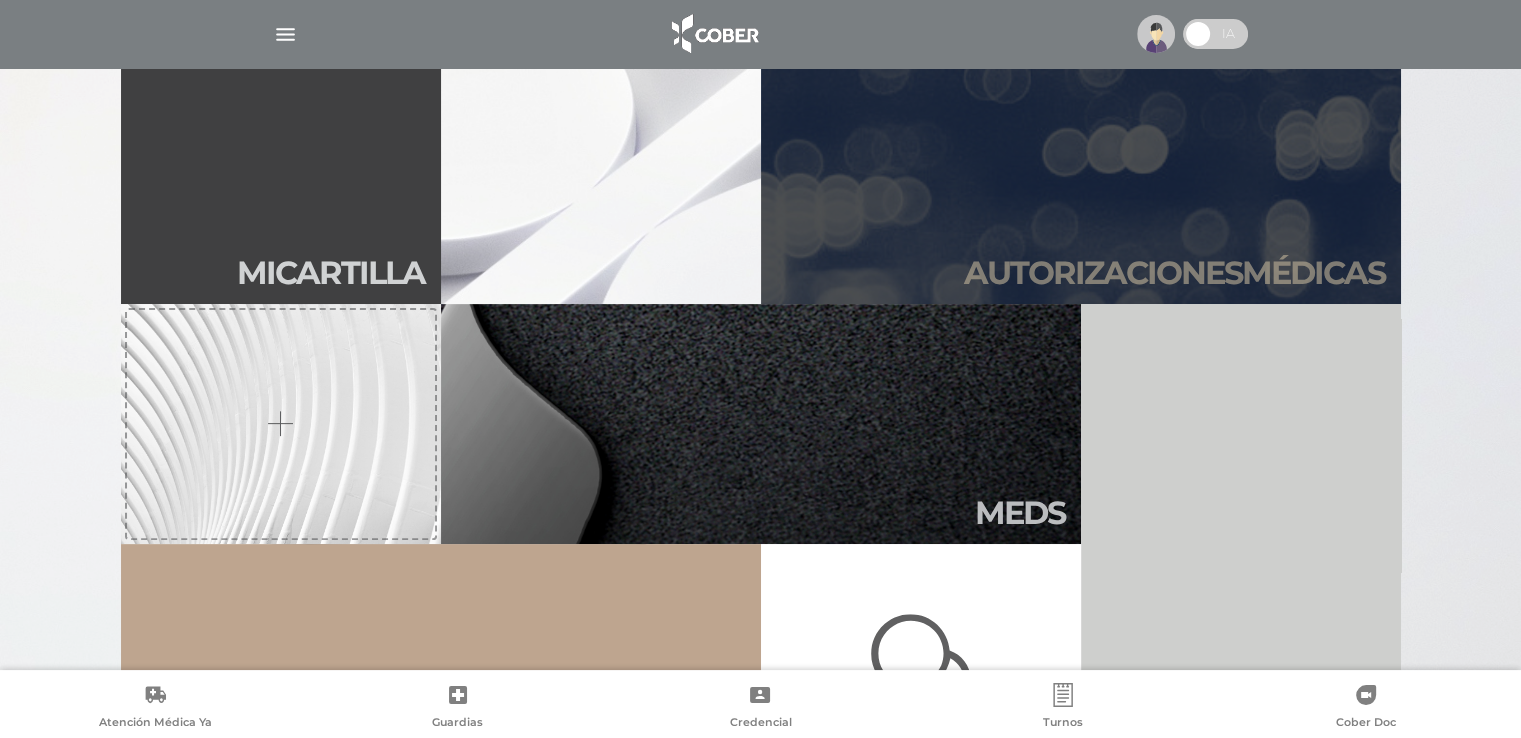 scroll, scrollTop: 600, scrollLeft: 0, axis: vertical 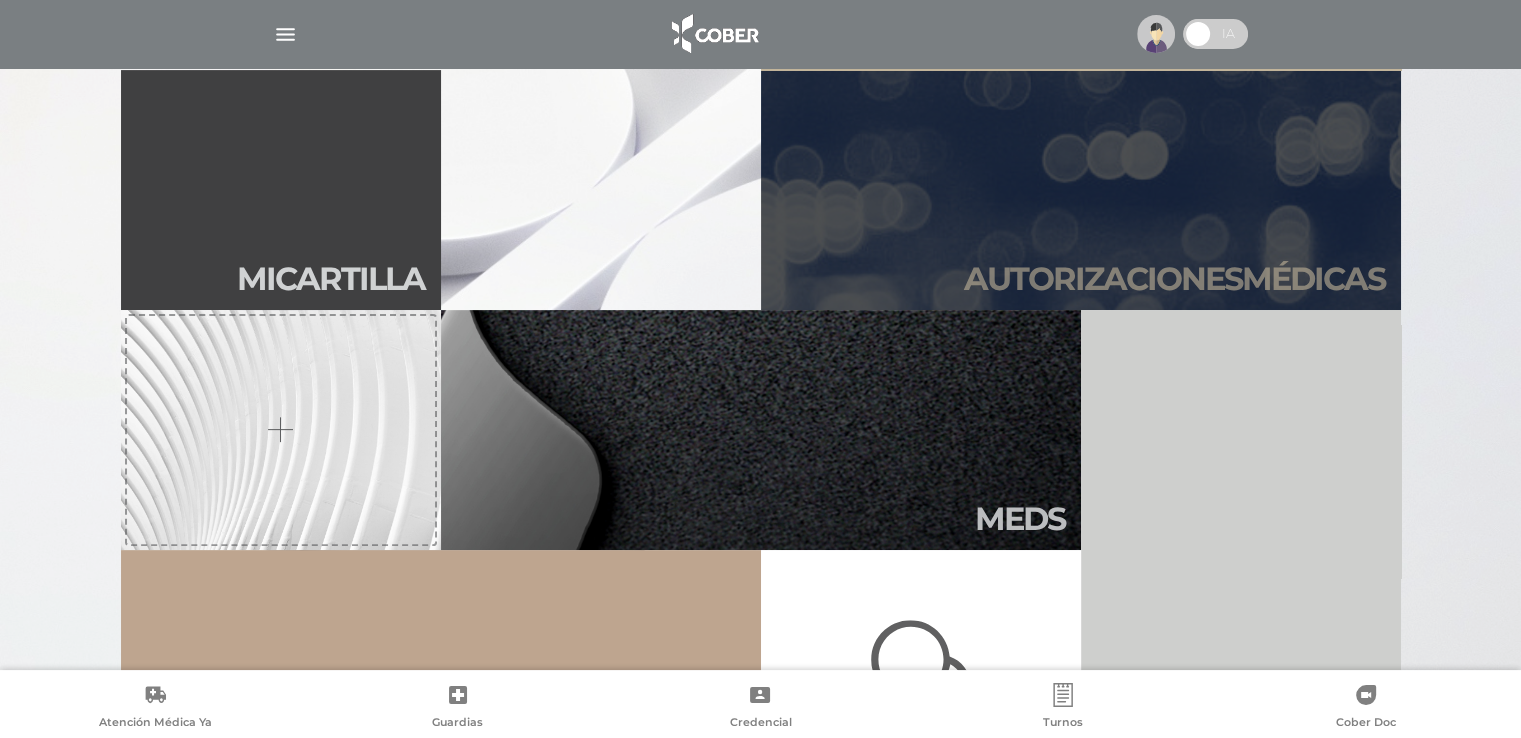 click on "Autori zaciones  médicas" at bounding box center (1081, 190) 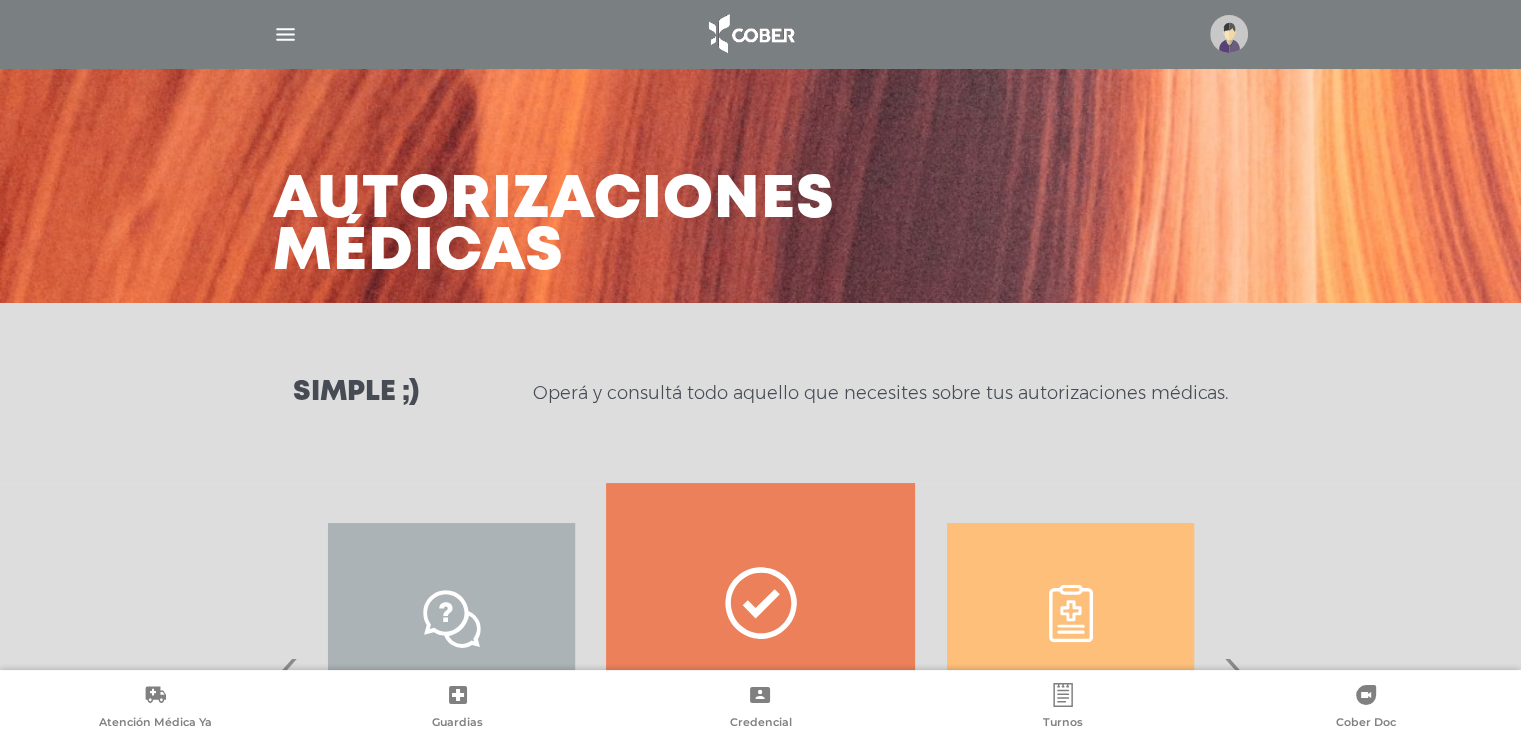 scroll, scrollTop: 266, scrollLeft: 0, axis: vertical 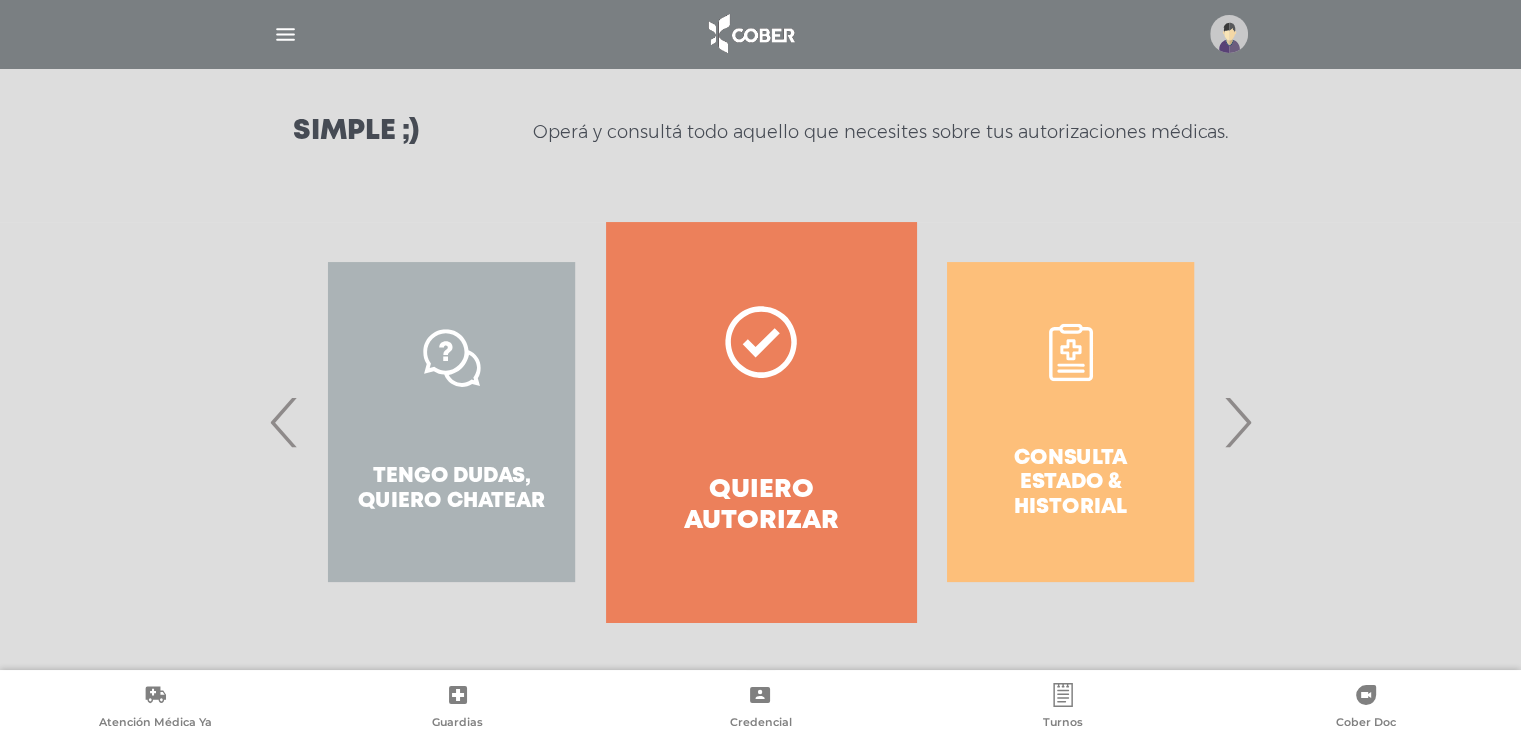 click on "›" at bounding box center [1237, 422] 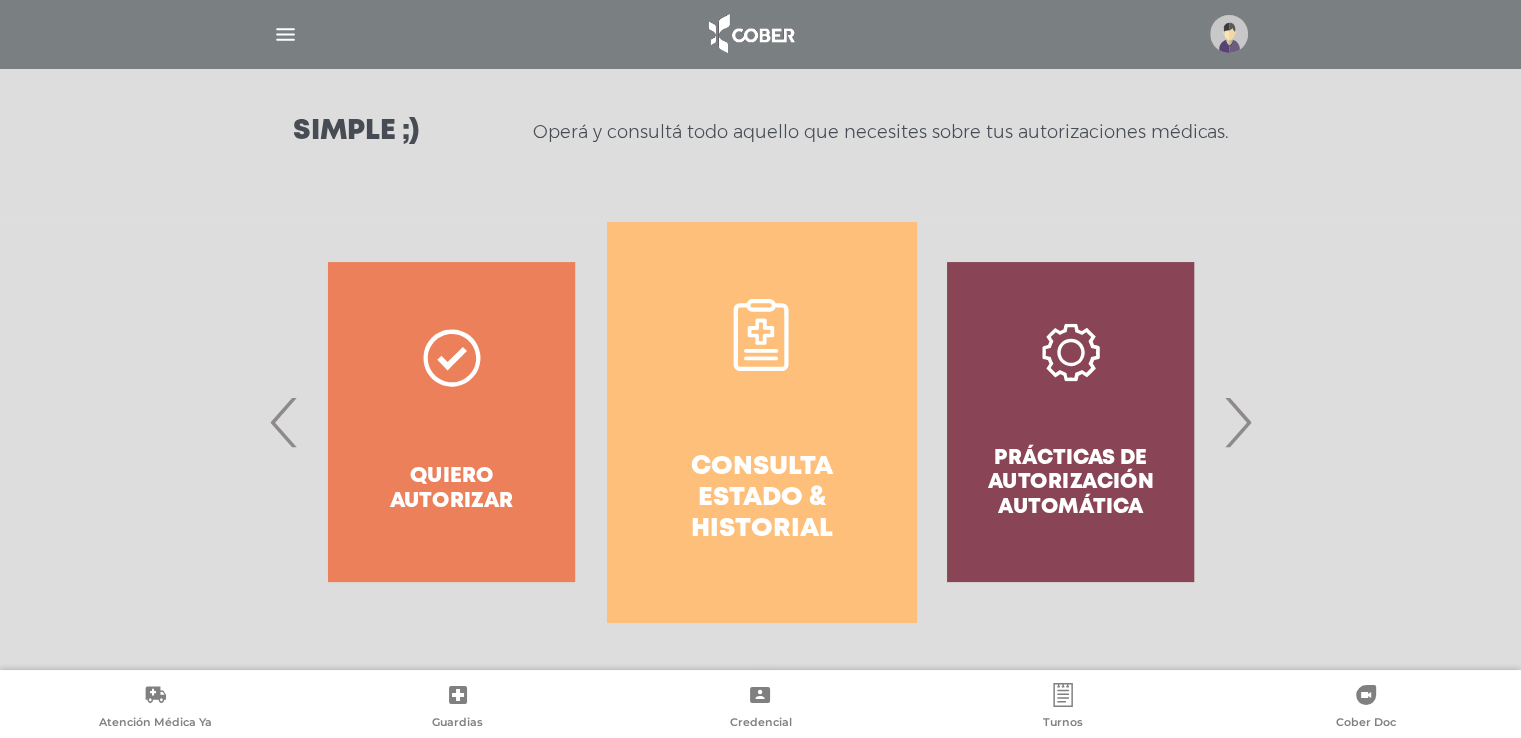 click on "Consulta estado & historial" at bounding box center (761, 422) 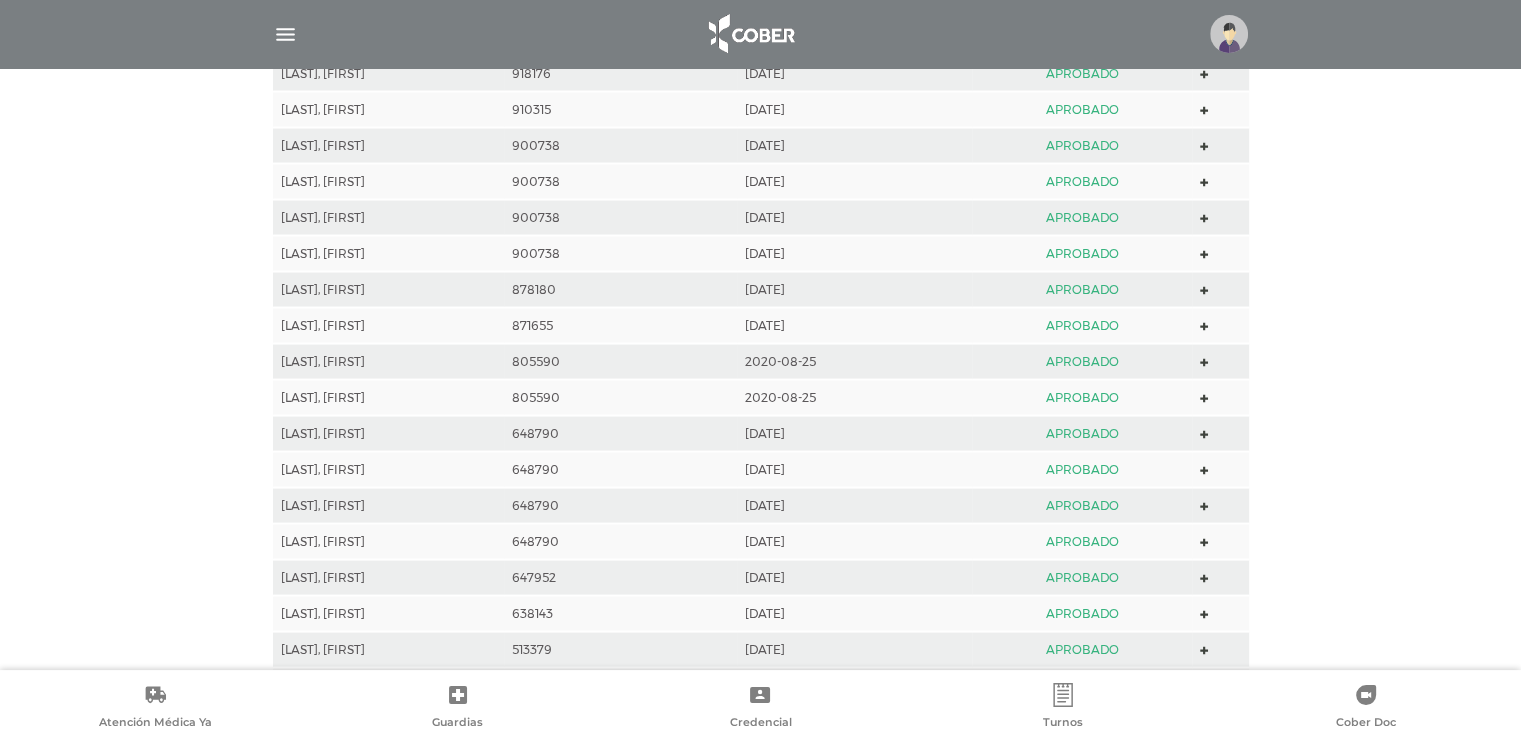 scroll, scrollTop: 4488, scrollLeft: 0, axis: vertical 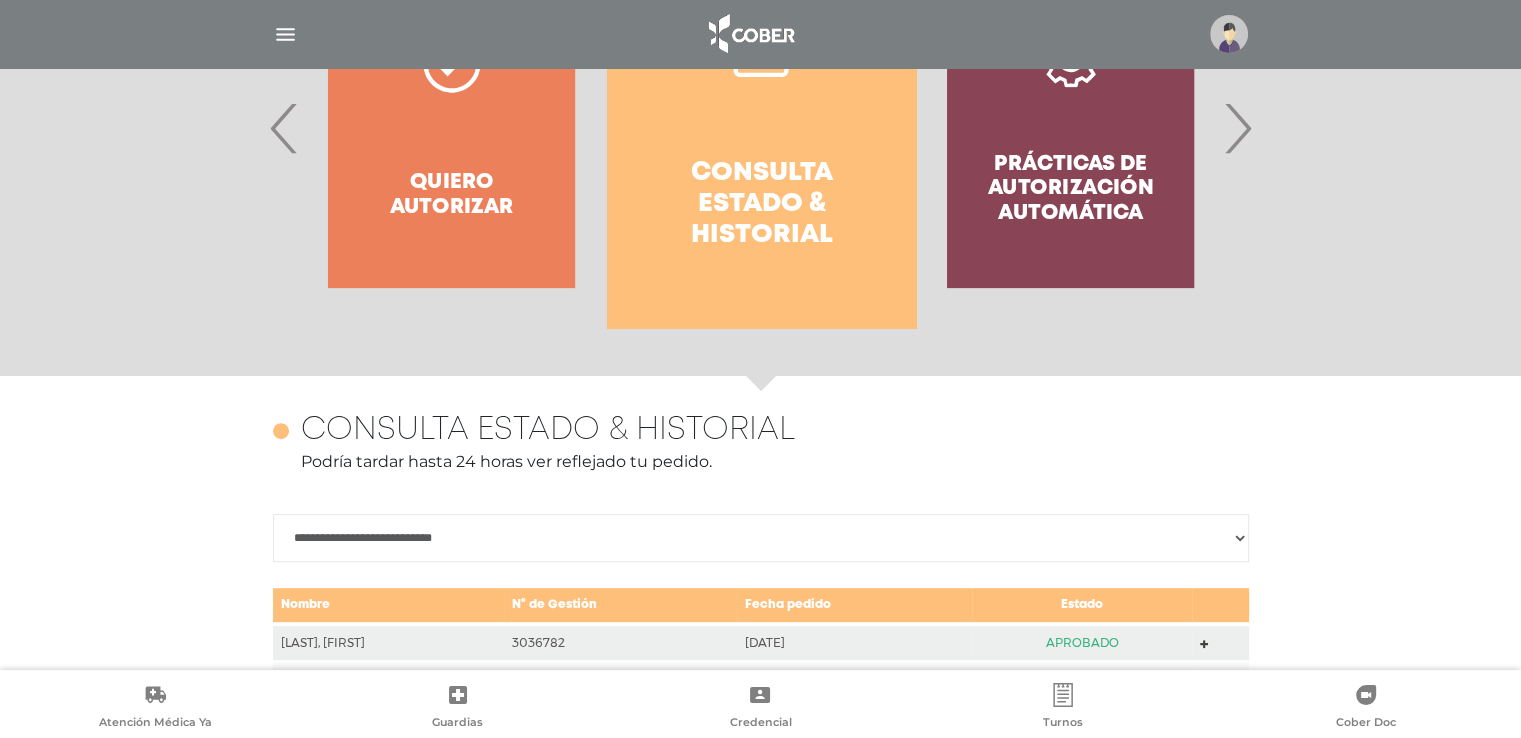 click on "Quiero autorizar" at bounding box center (451, 128) 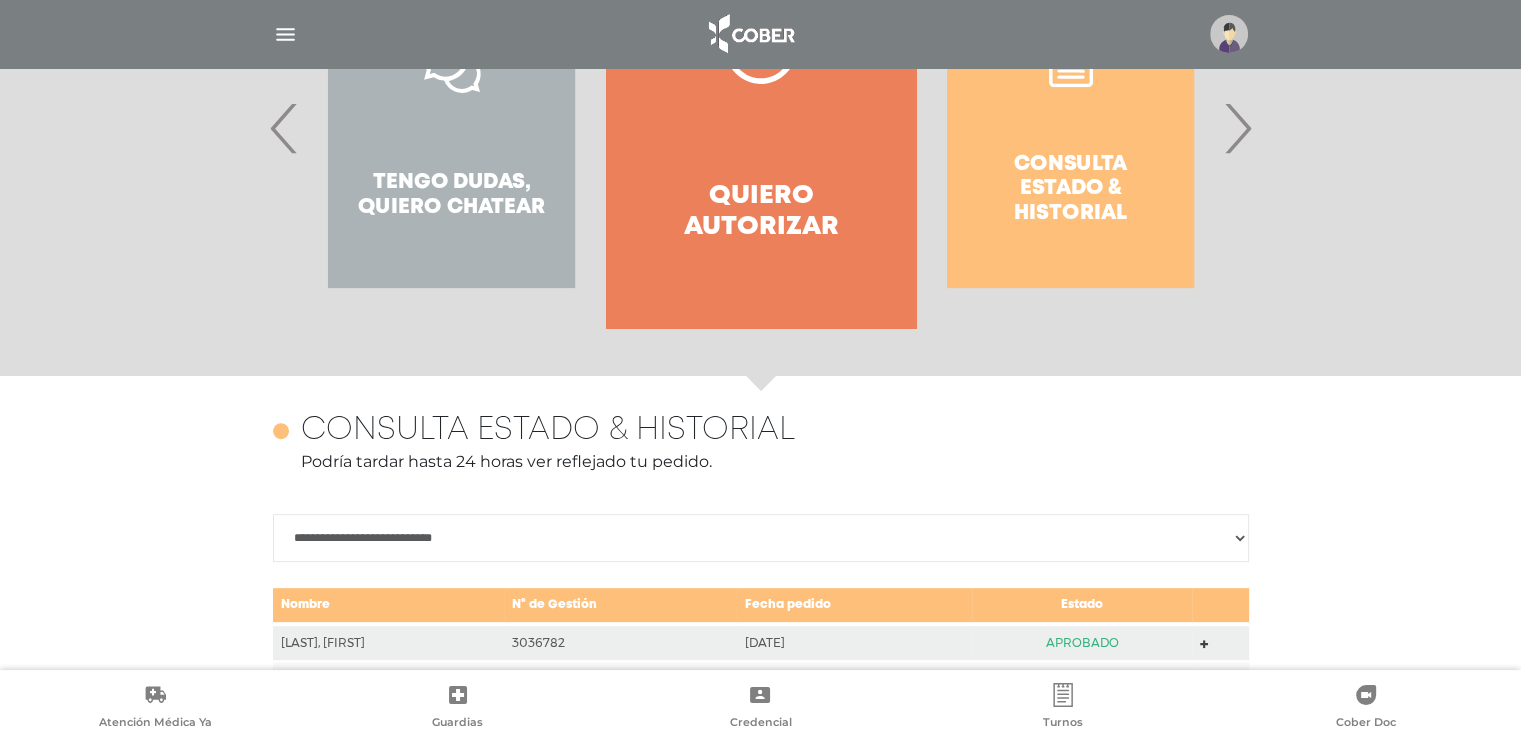 click on "Quiero autorizar" at bounding box center (760, 212) 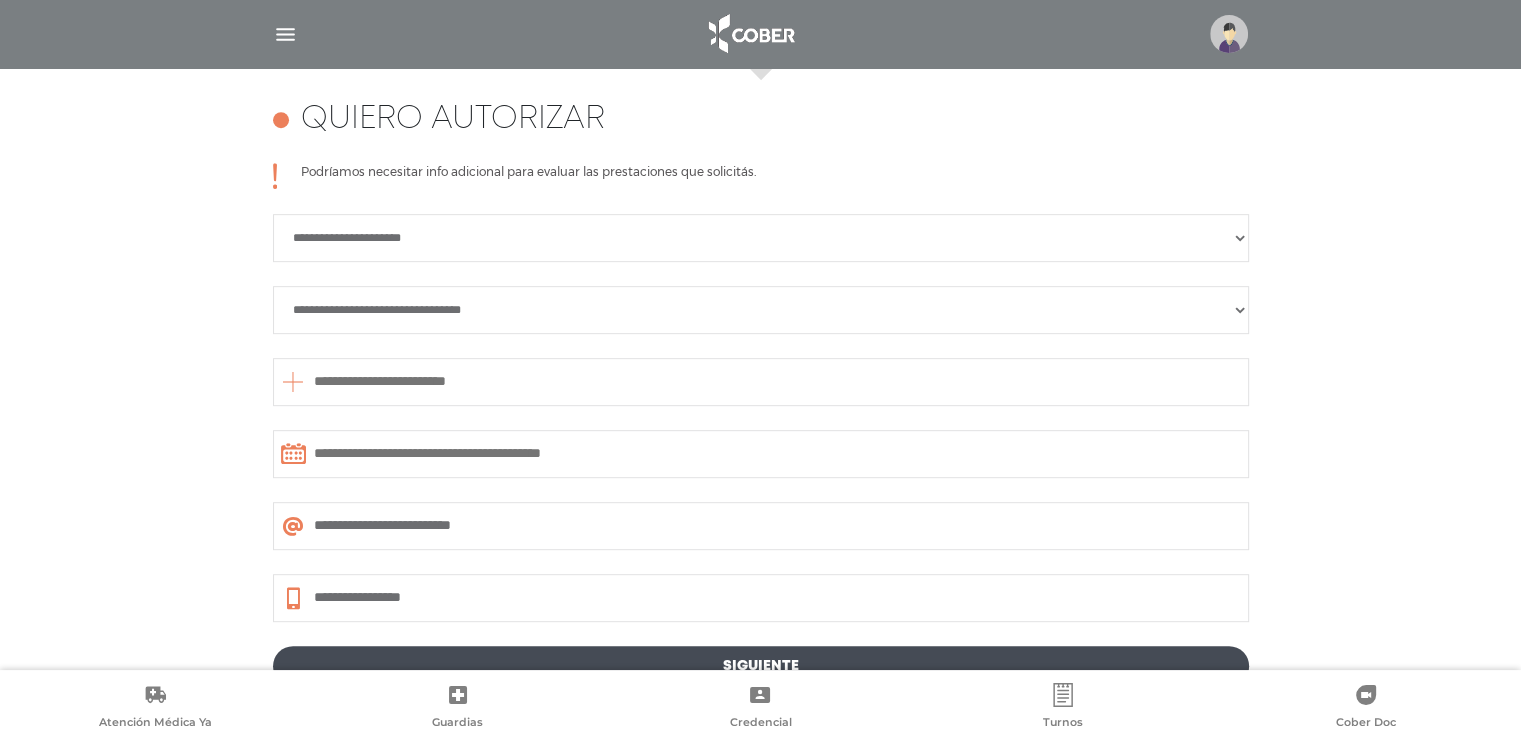 scroll, scrollTop: 888, scrollLeft: 0, axis: vertical 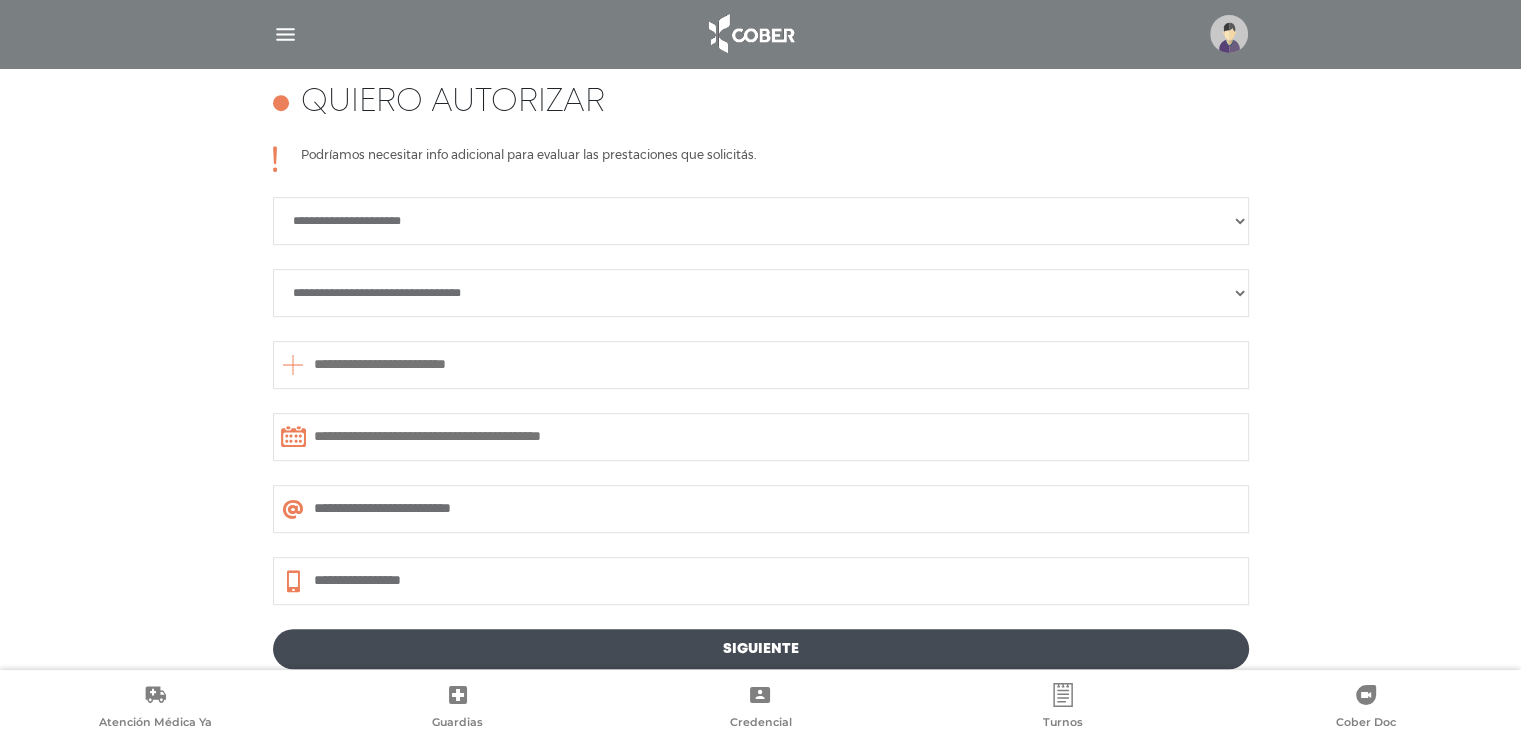 click on "**********" at bounding box center (761, 221) 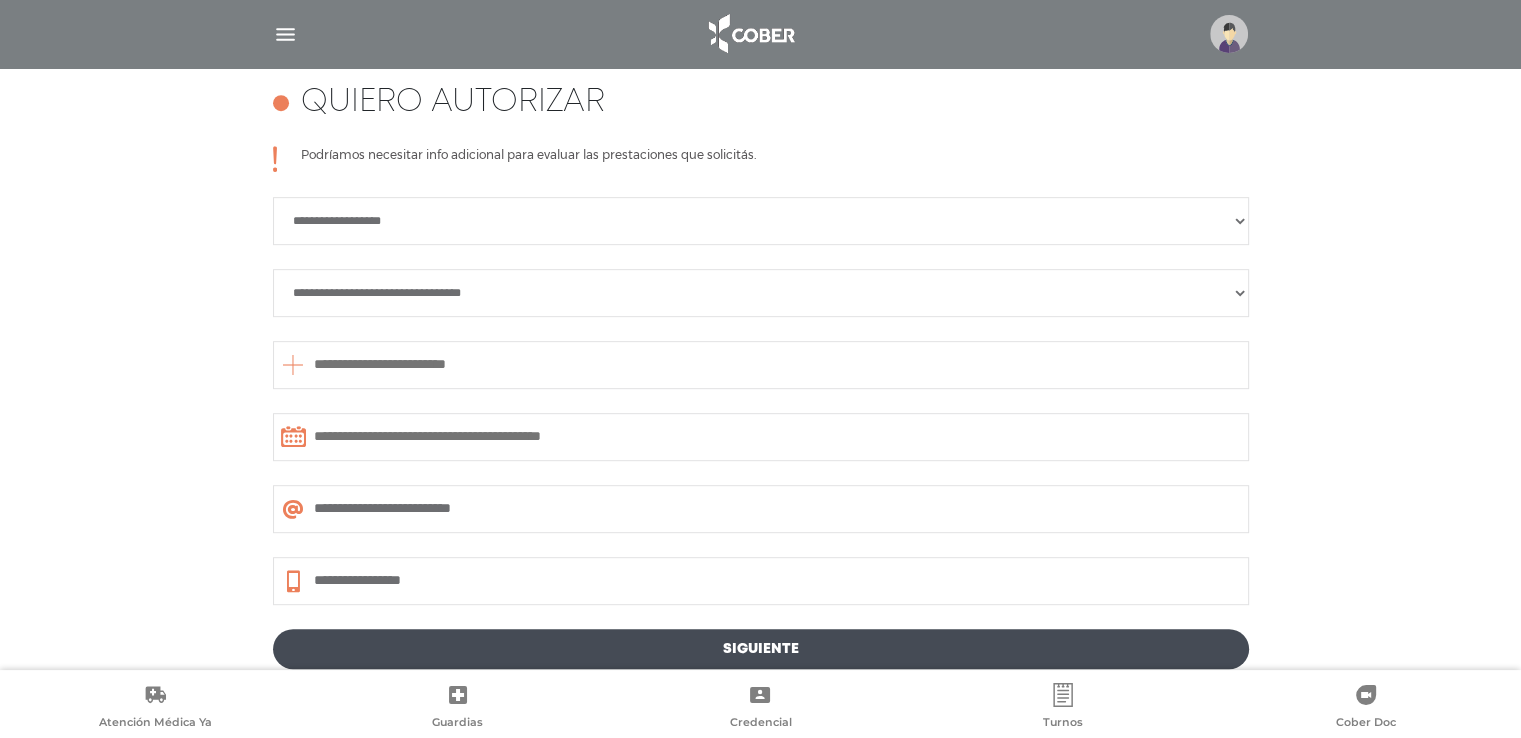 click on "**********" at bounding box center [761, 221] 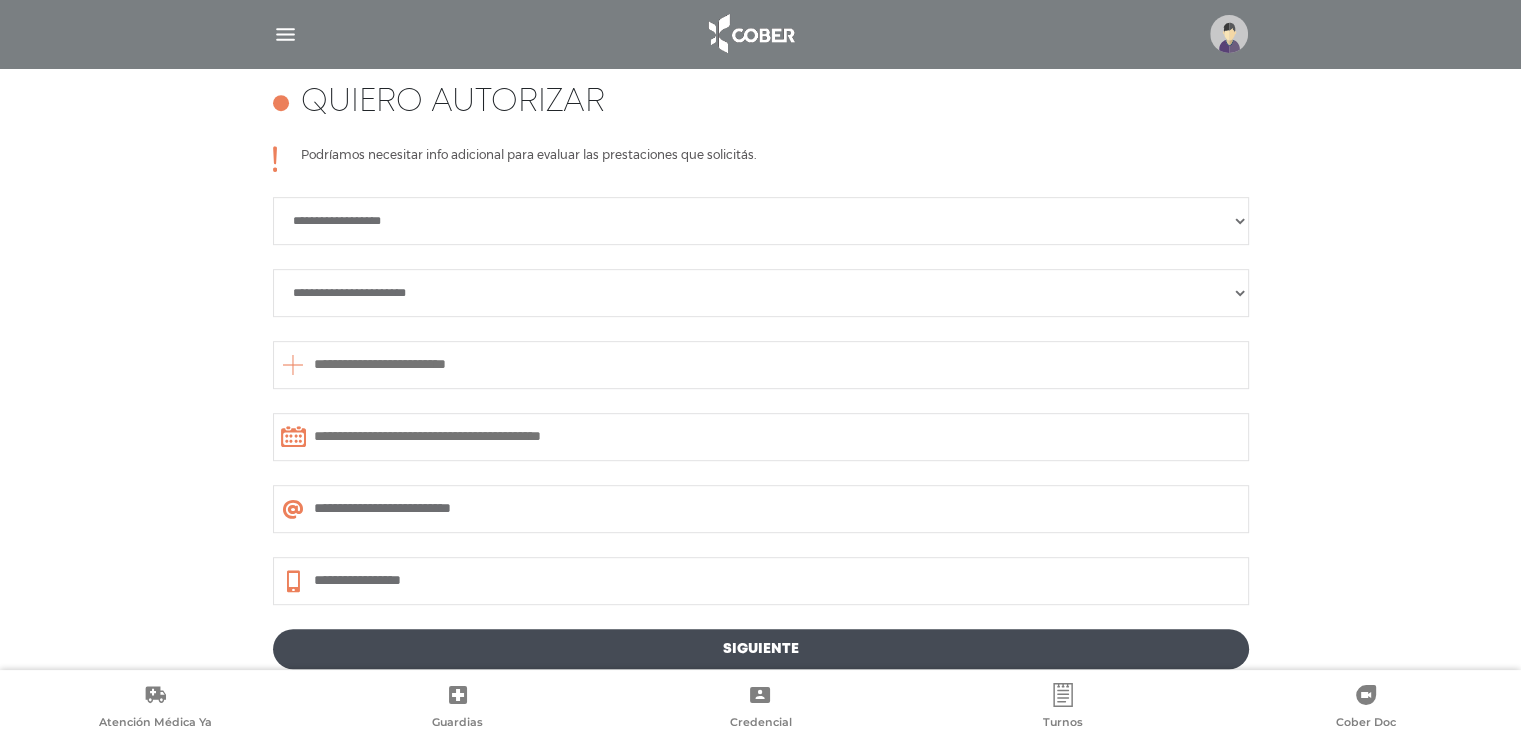 click on "**********" at bounding box center (761, 293) 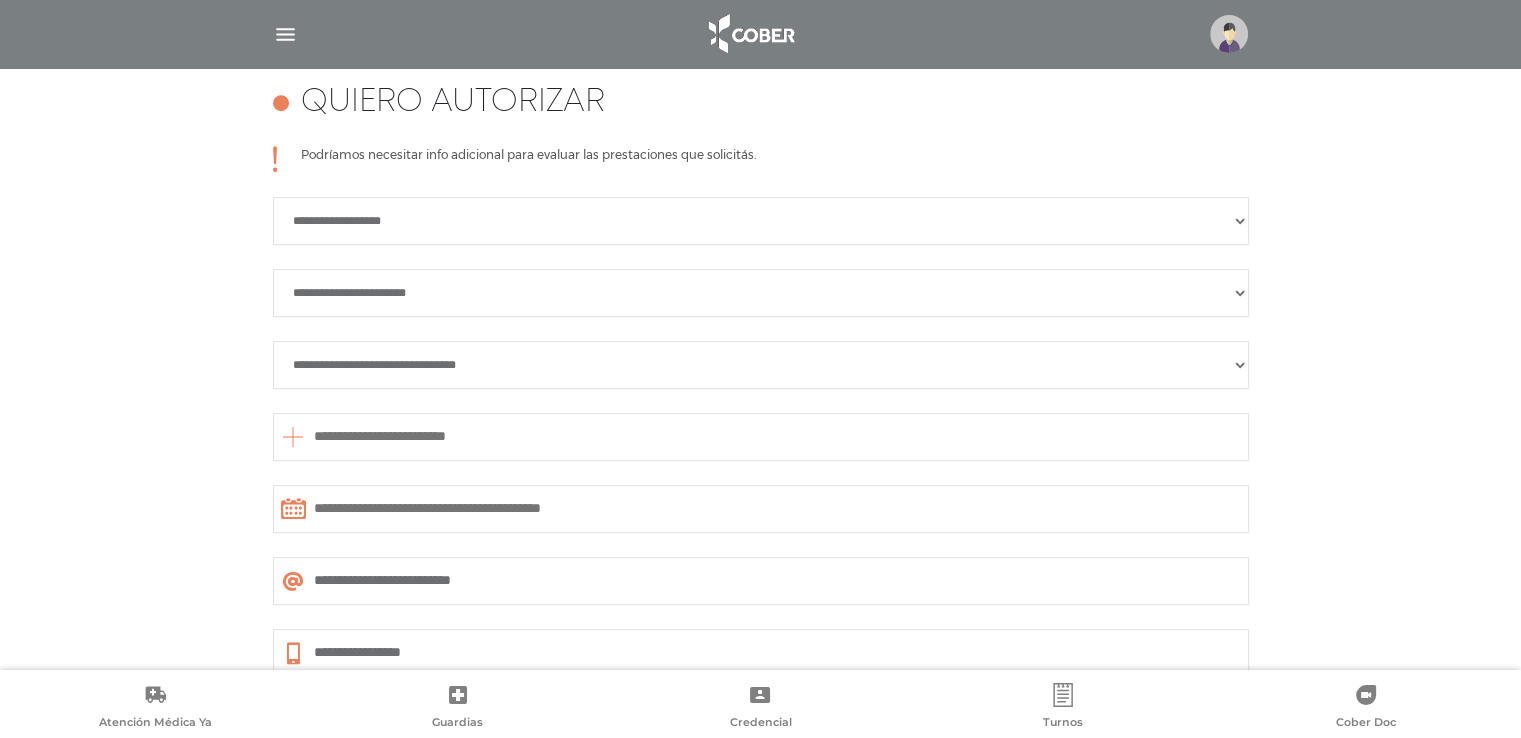 click on "**********" at bounding box center [761, 365] 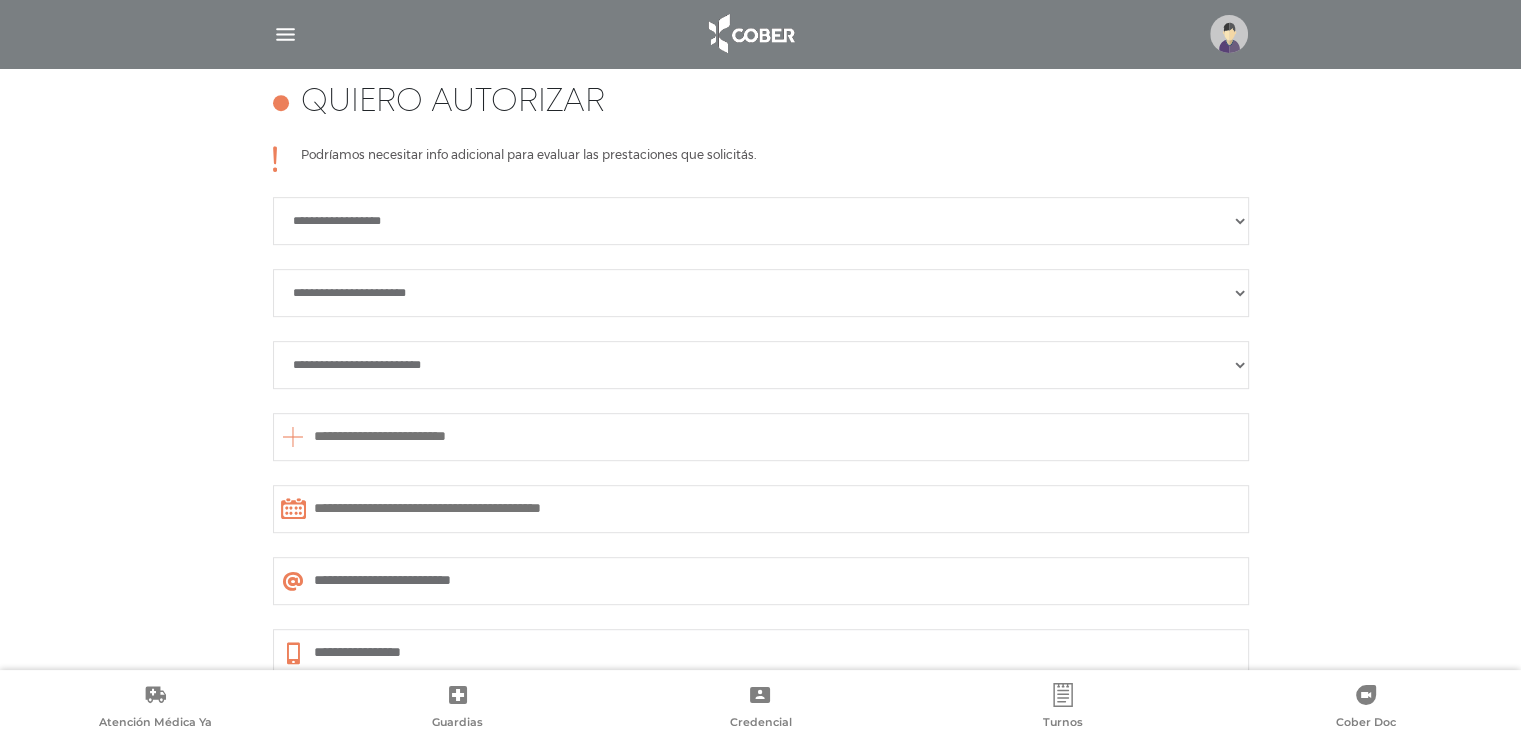 click at bounding box center (761, 437) 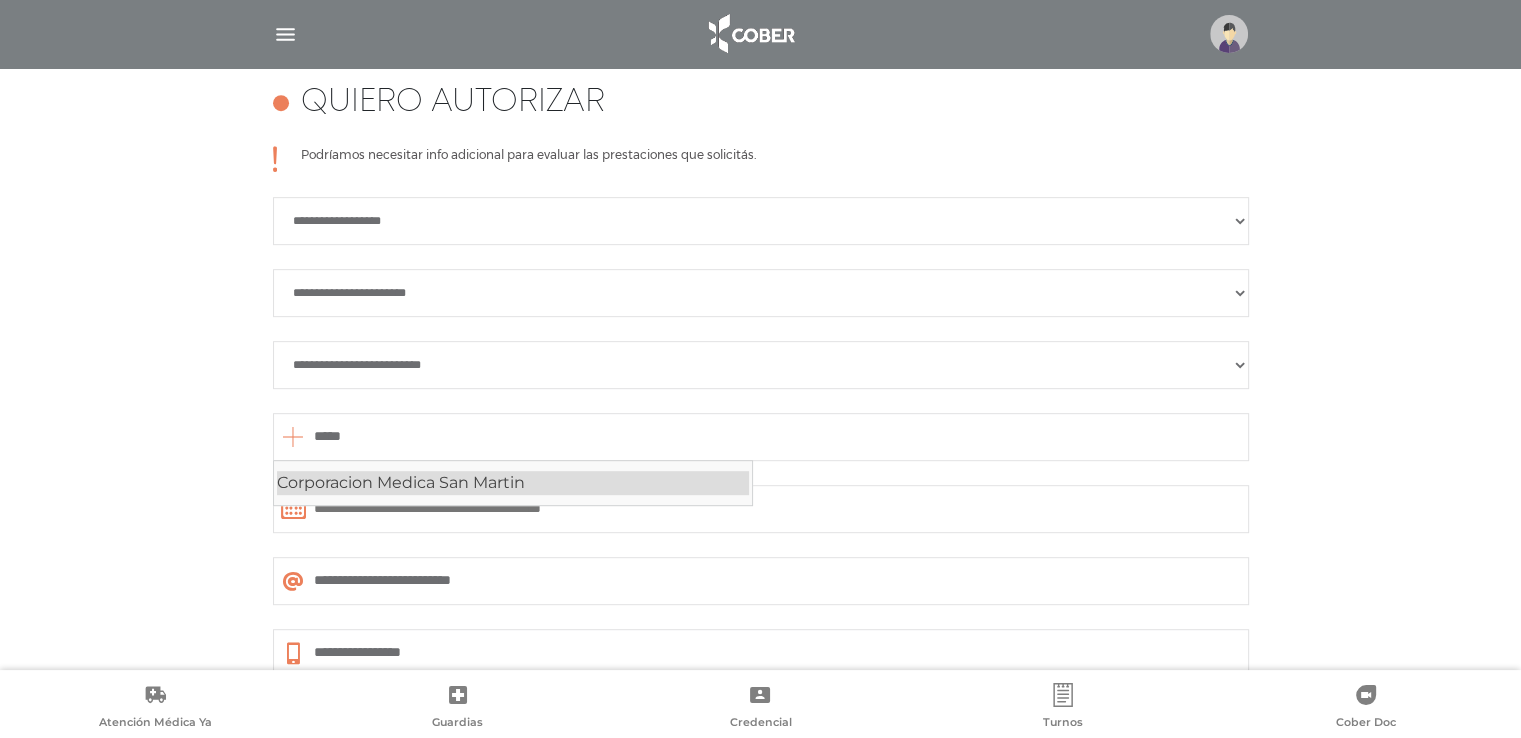 click on "Corporacion Medica San Martin" at bounding box center [513, 483] 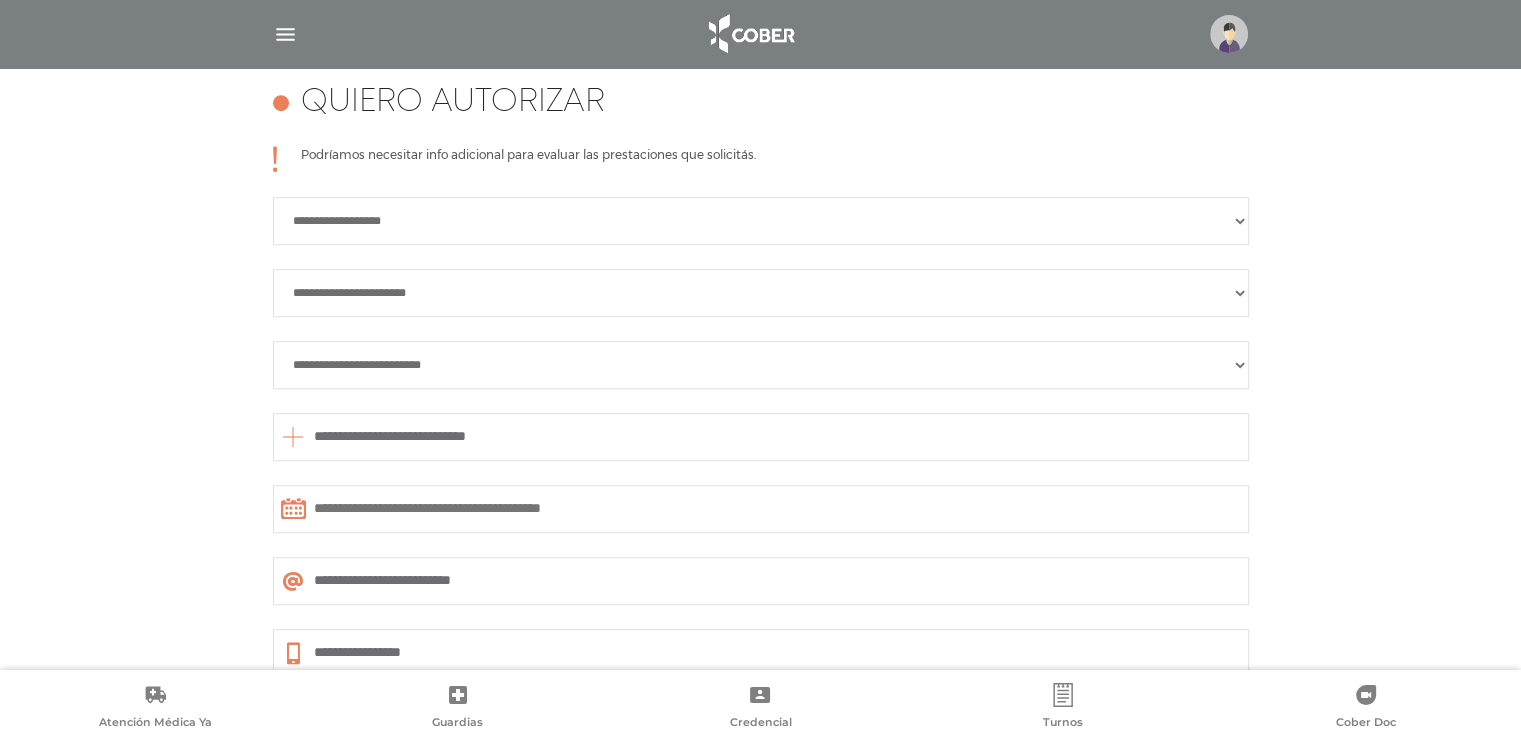 type on "**********" 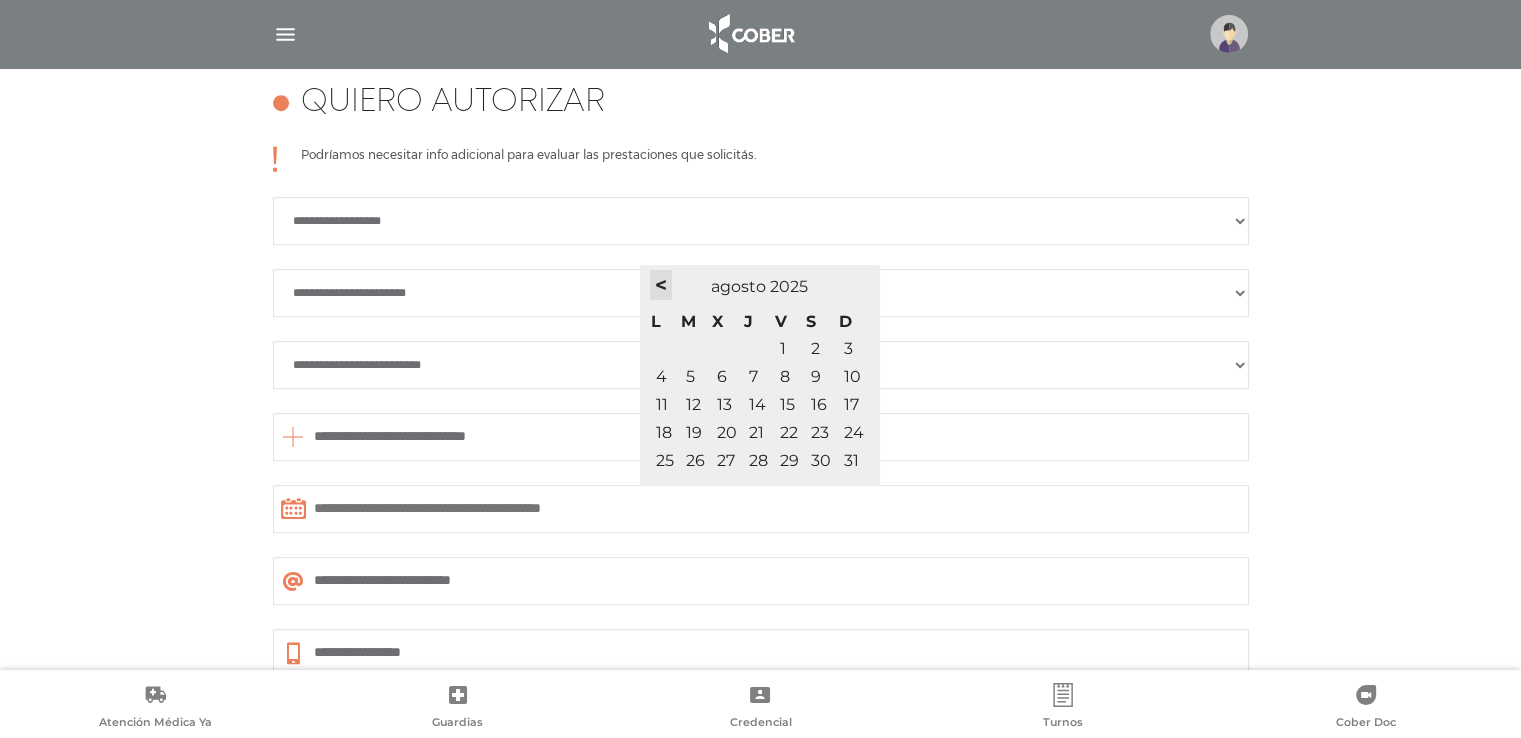 click on "<" at bounding box center (661, 285) 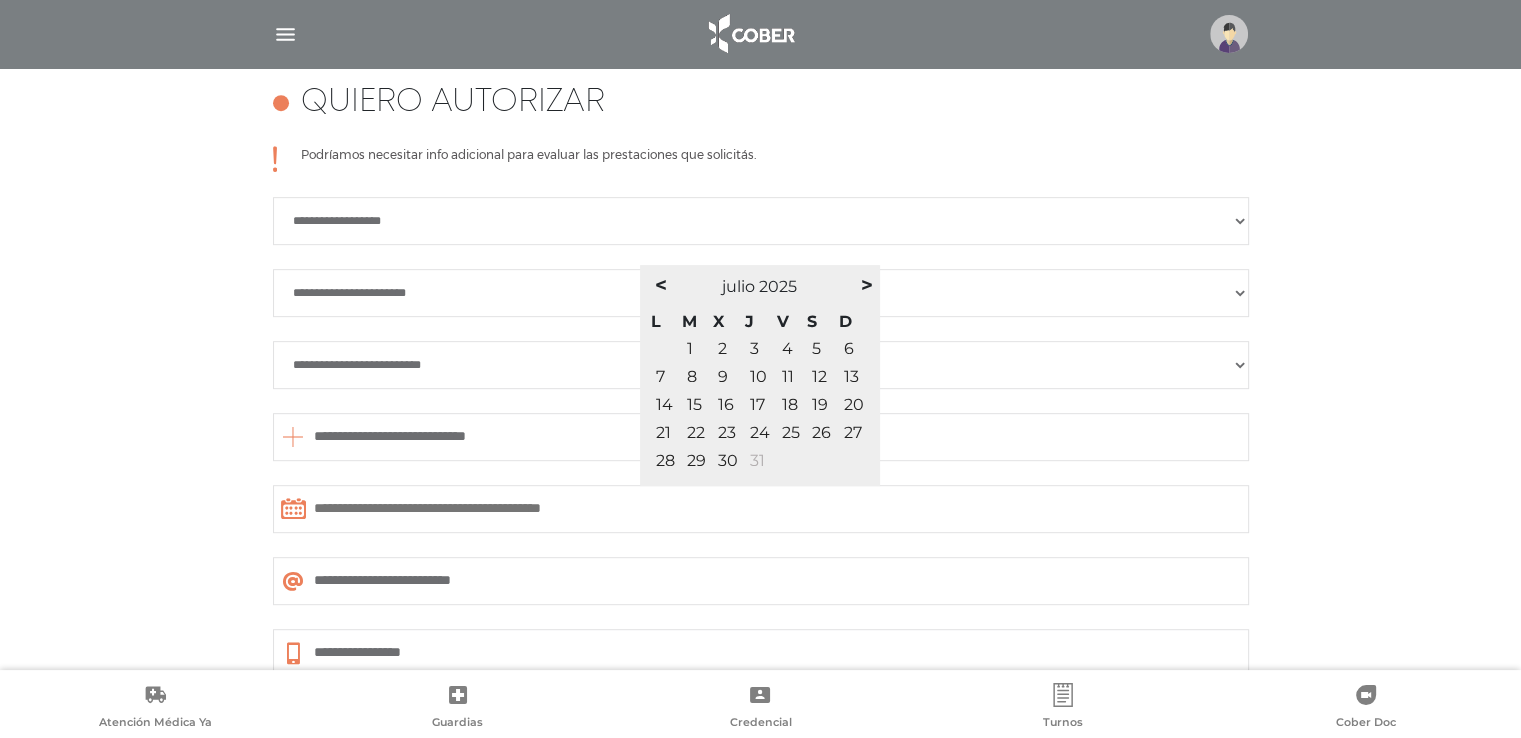 click on "31" at bounding box center [757, 460] 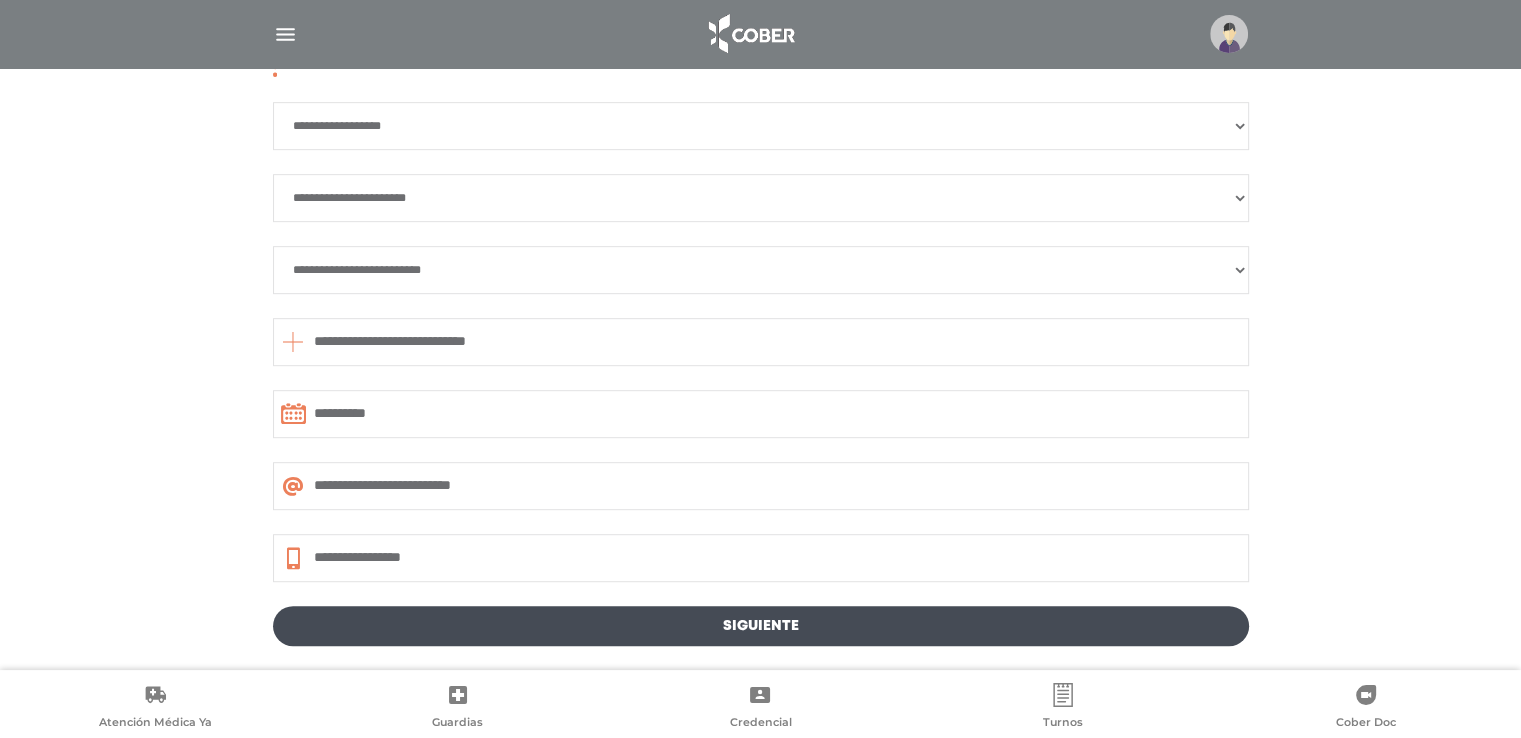scroll, scrollTop: 1063, scrollLeft: 0, axis: vertical 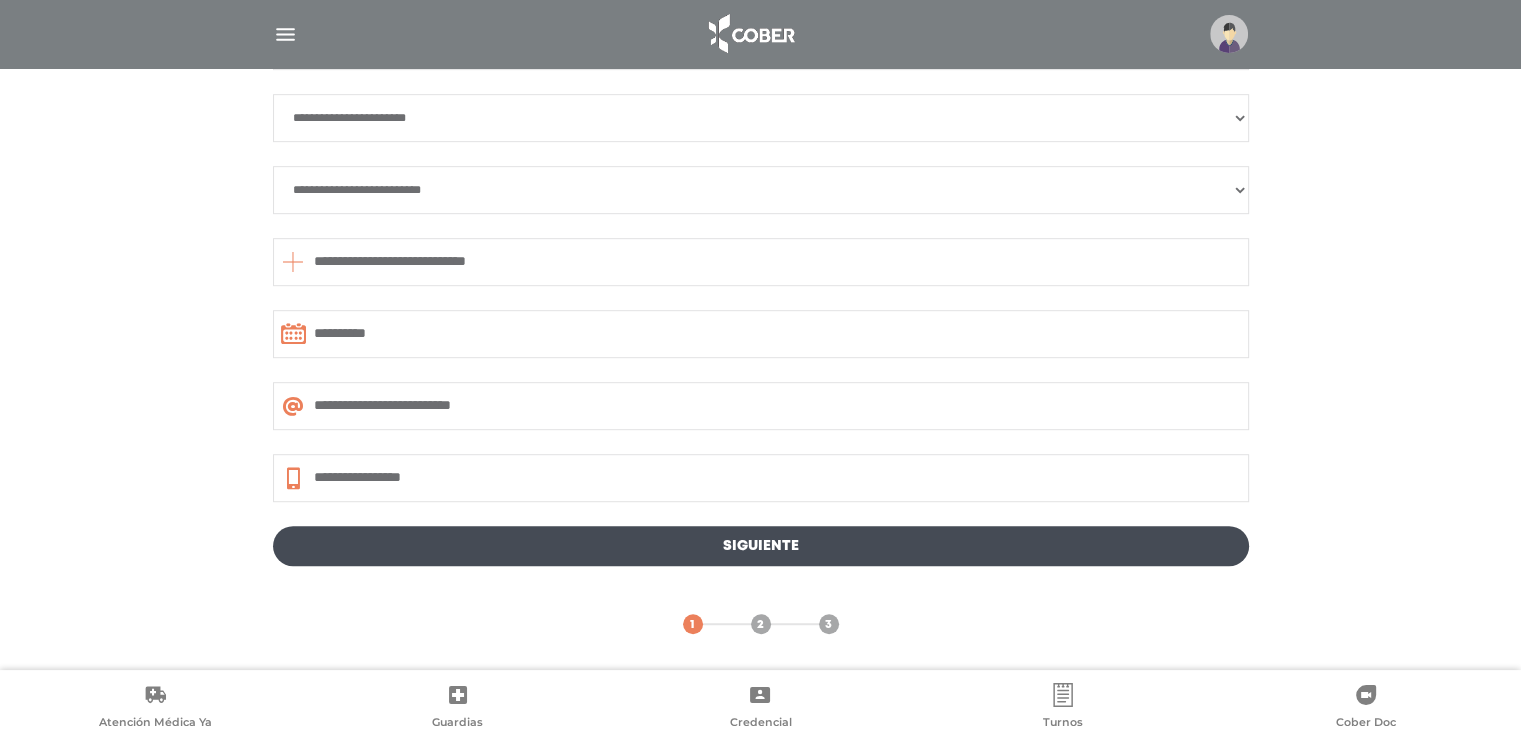 click on "Siguiente" at bounding box center [761, 546] 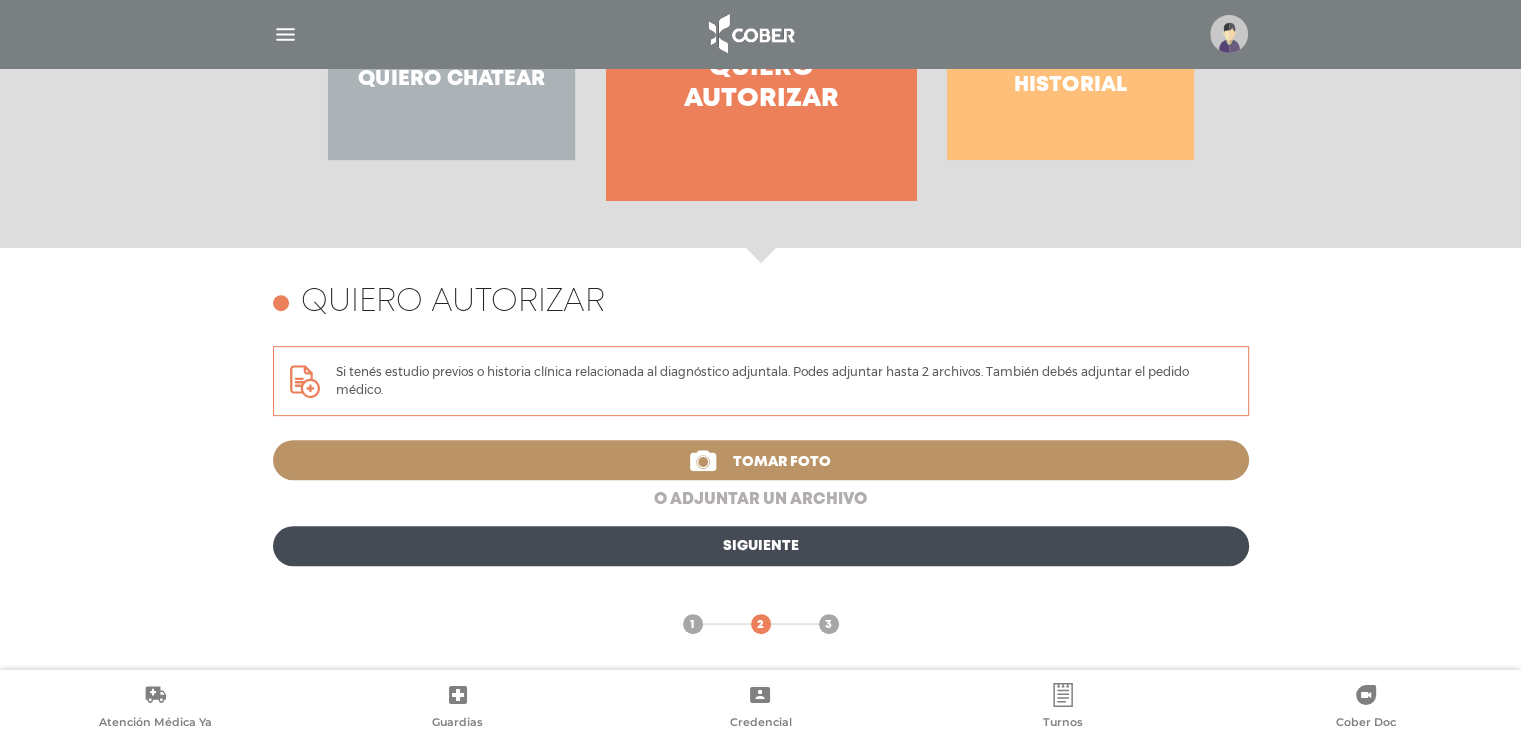 click on "o adjuntar un archivo" at bounding box center [761, 500] 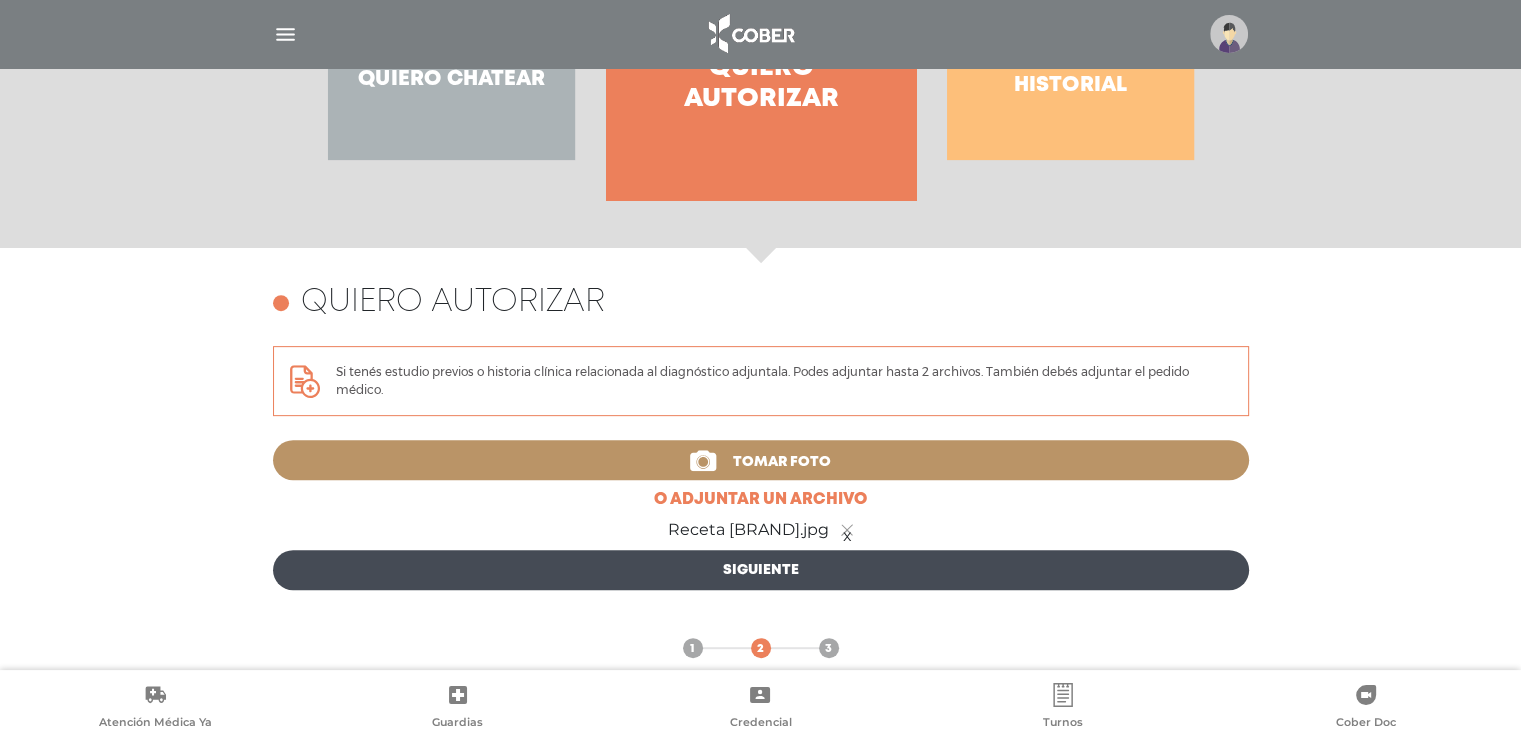 click on "Siguiente" at bounding box center [761, 570] 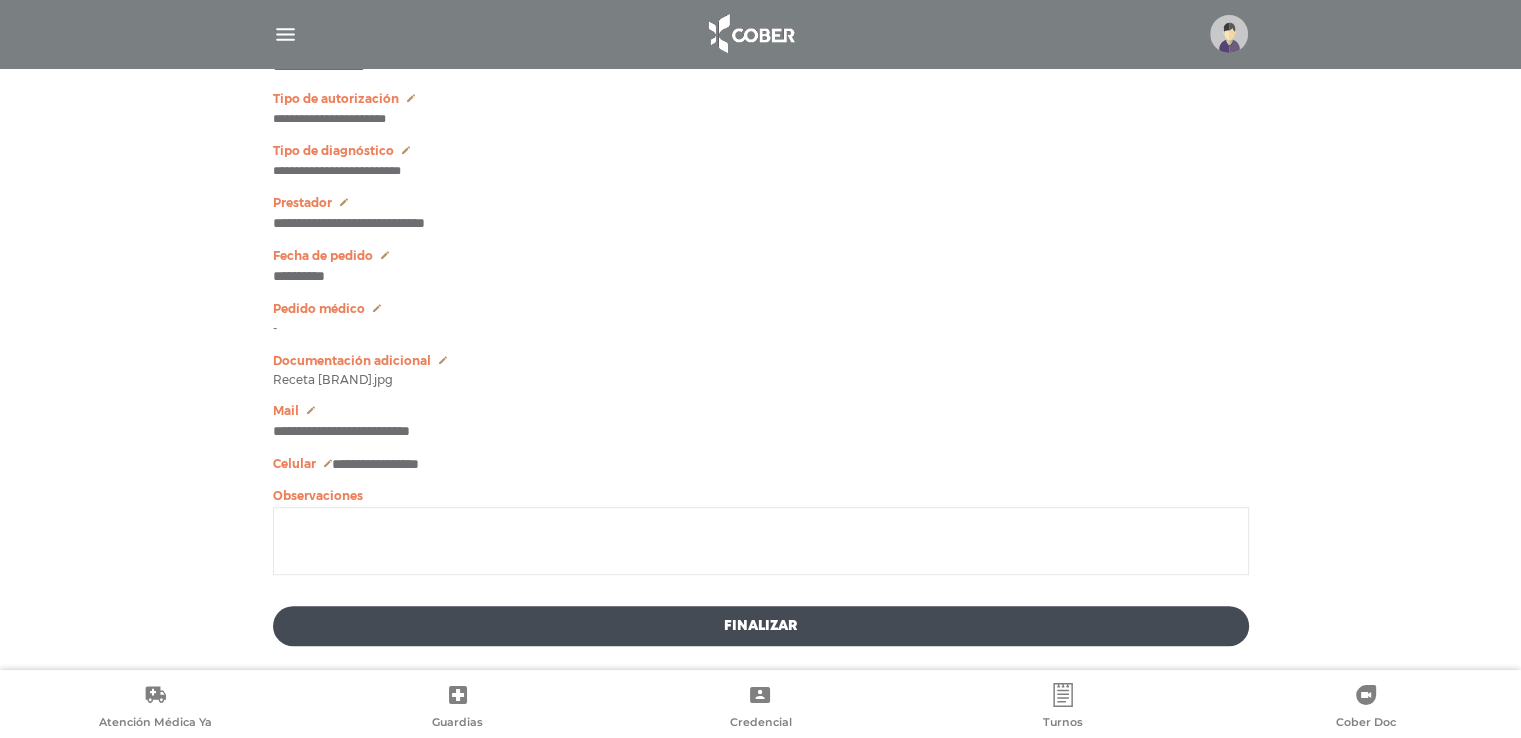 scroll, scrollTop: 1152, scrollLeft: 0, axis: vertical 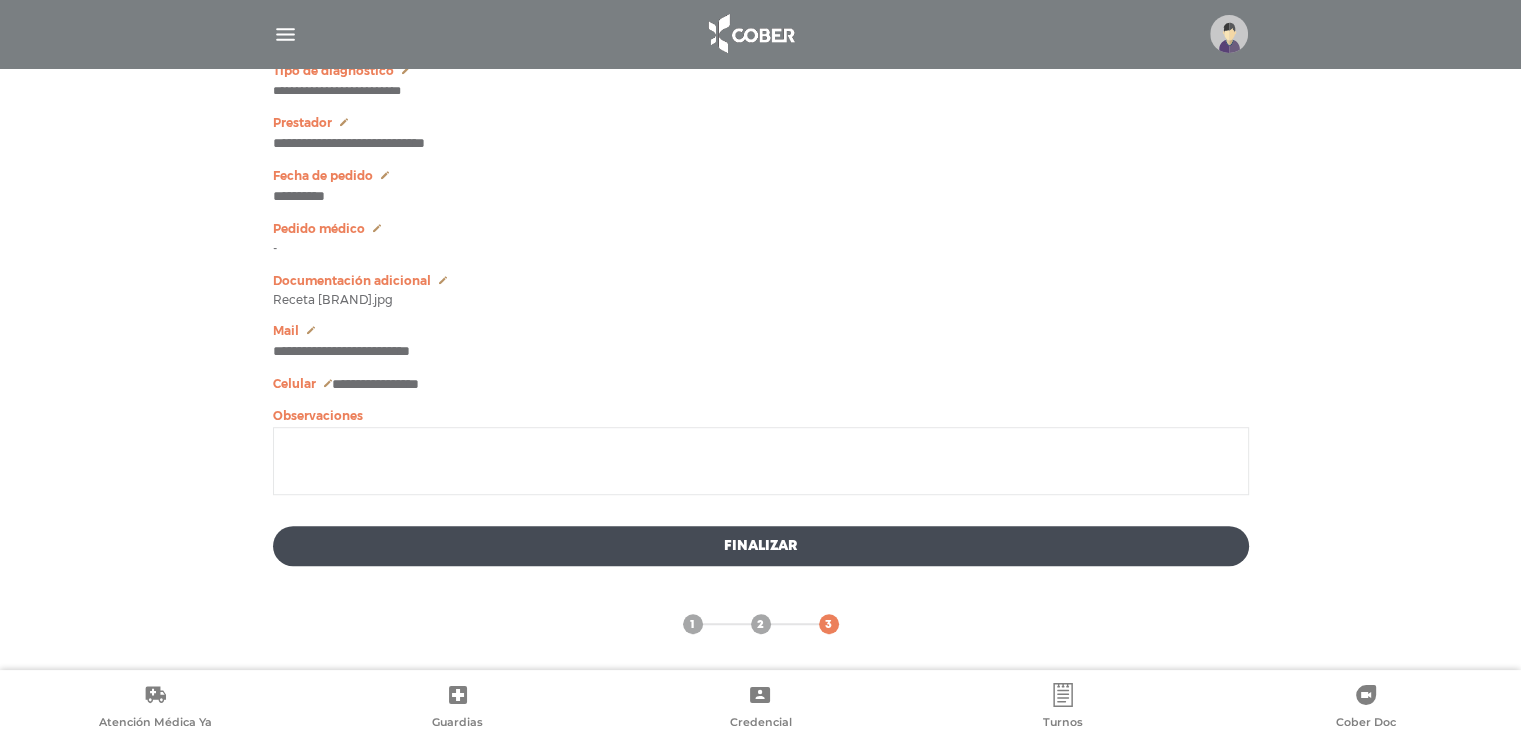 click on "Finalizar" at bounding box center (761, 546) 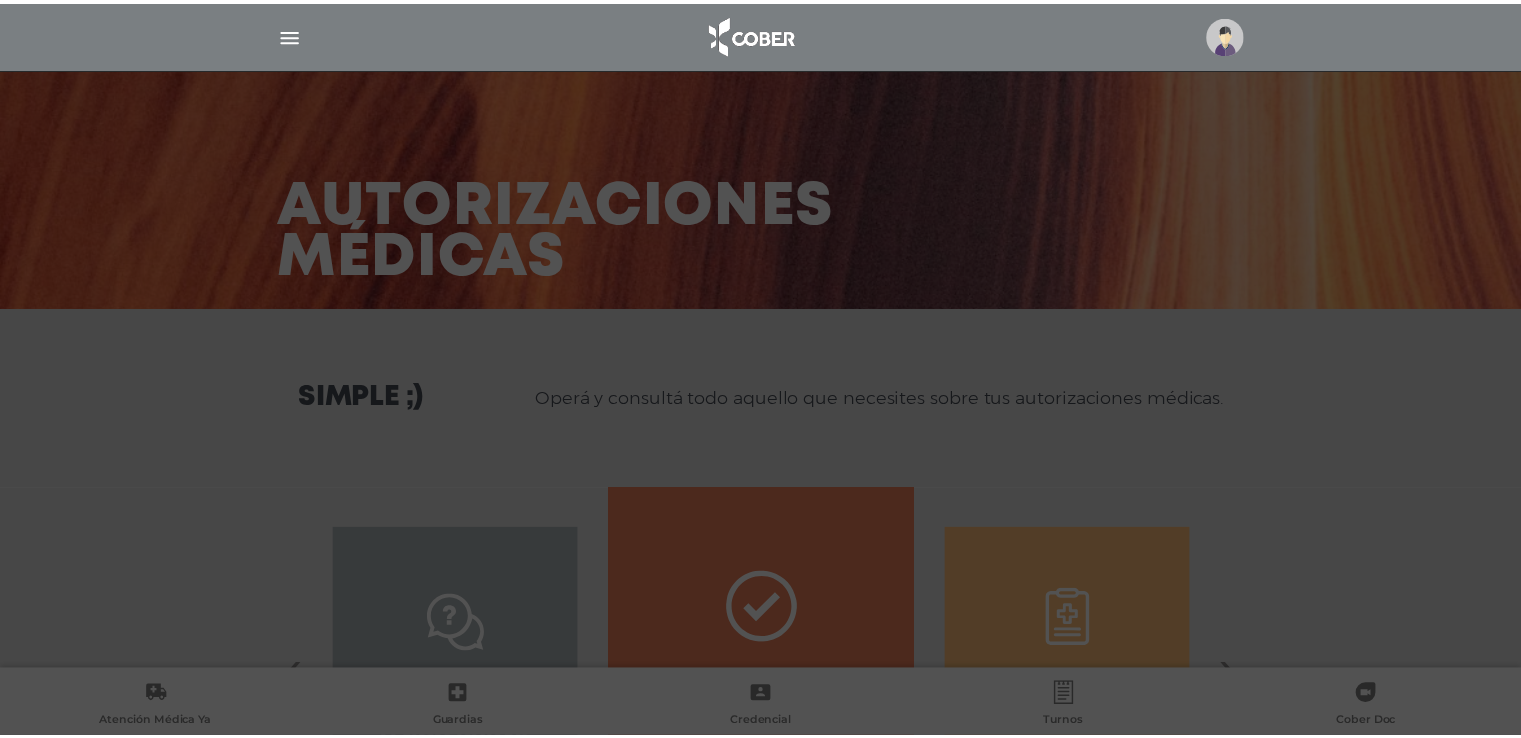 scroll, scrollTop: 0, scrollLeft: 0, axis: both 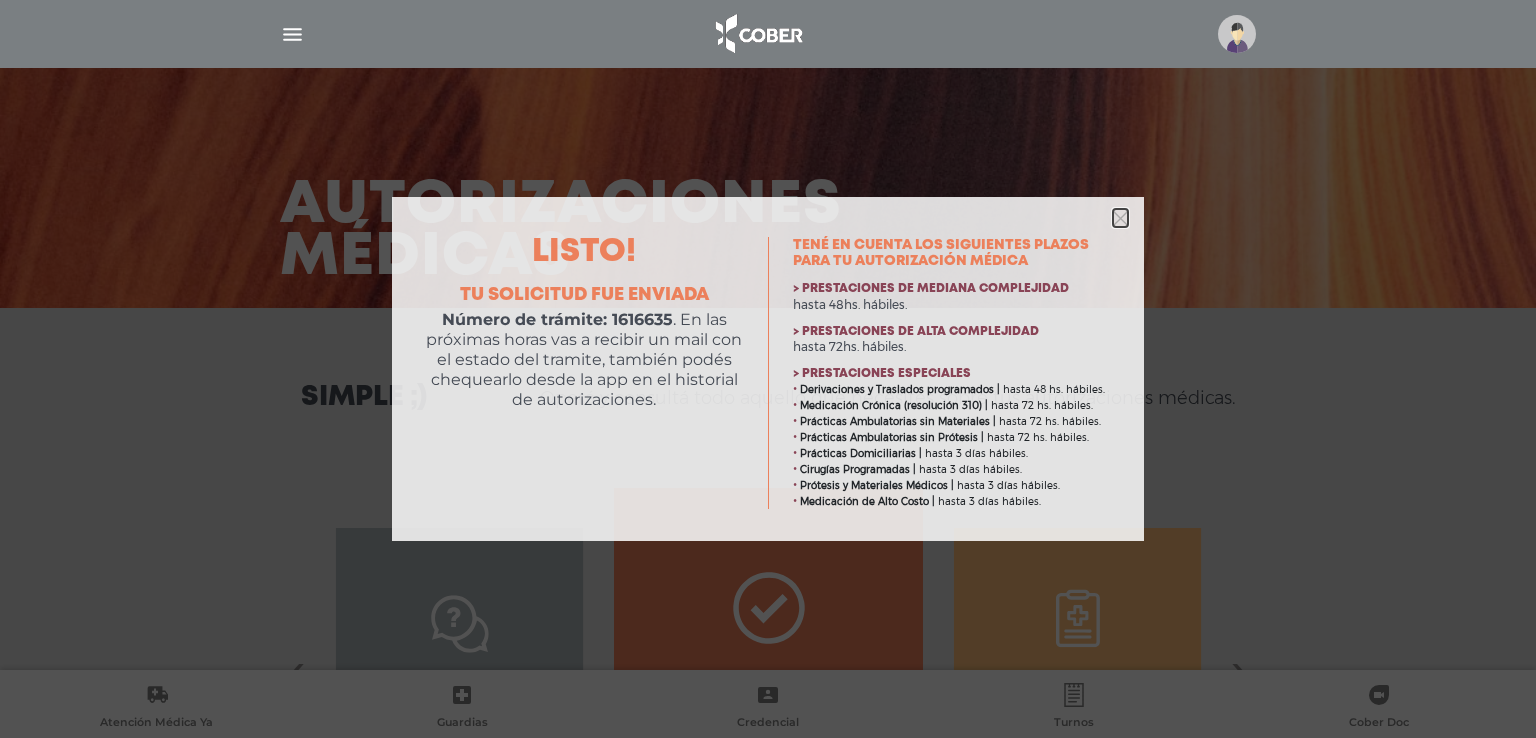 click 